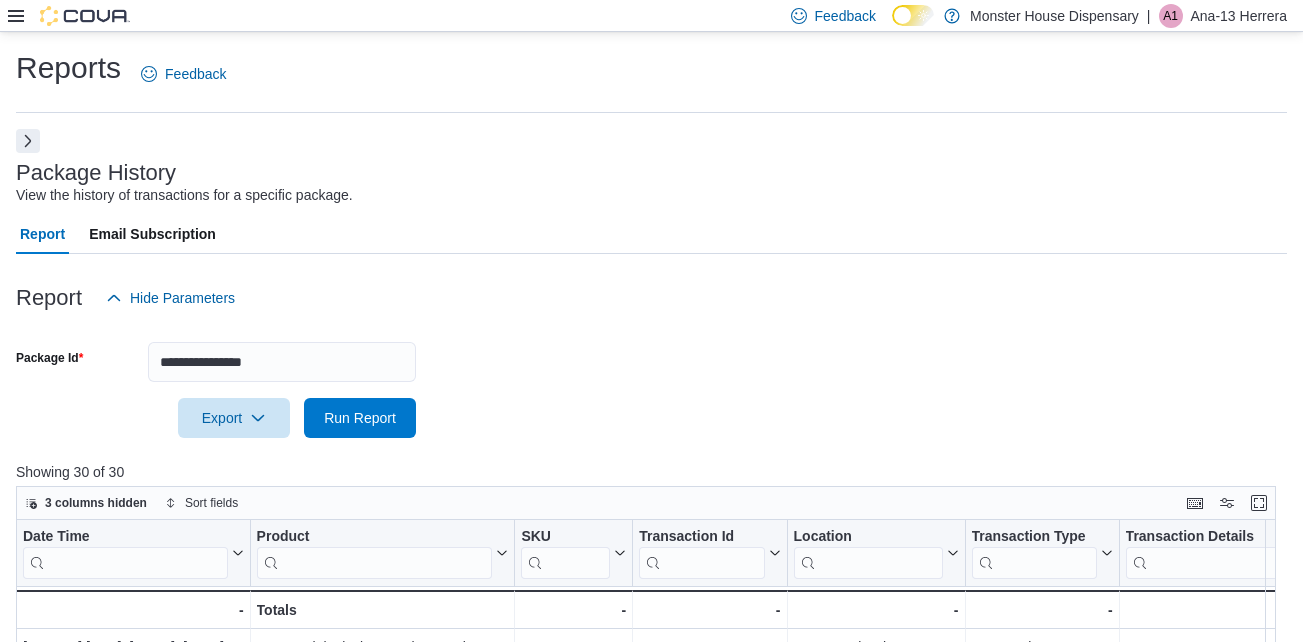 click 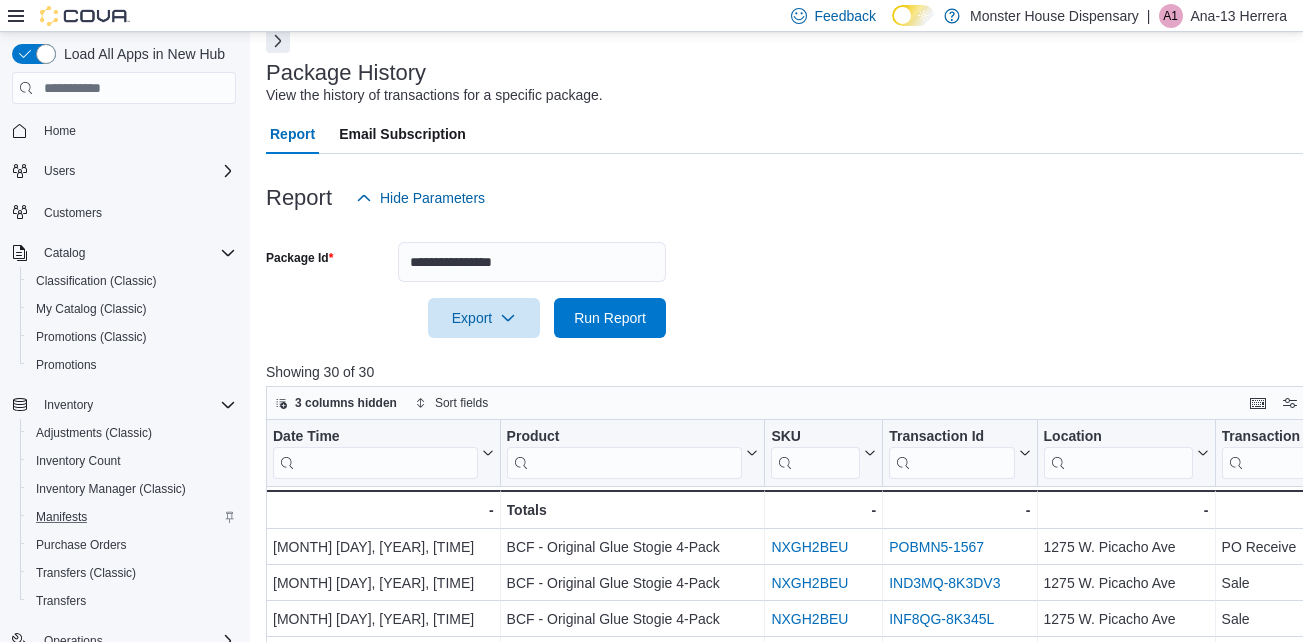 scroll, scrollTop: 100, scrollLeft: 0, axis: vertical 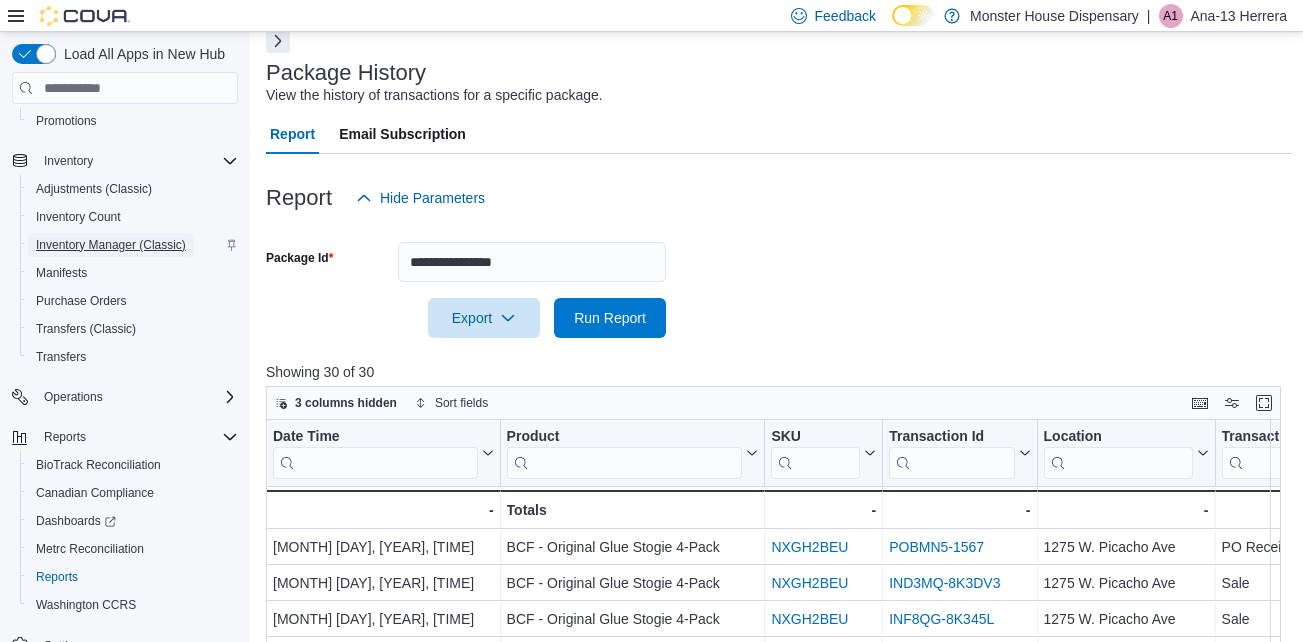 click on "Inventory Manager (Classic)" at bounding box center (111, 245) 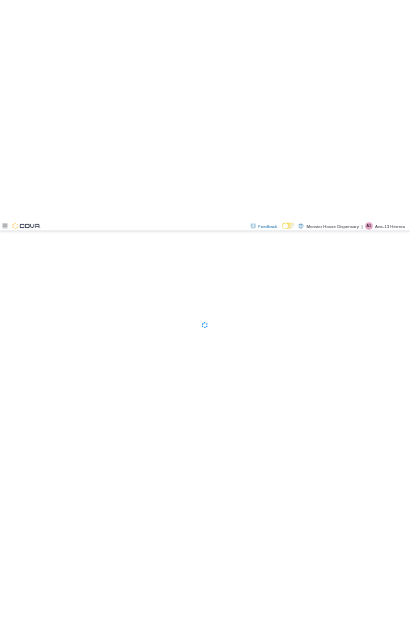 scroll, scrollTop: 0, scrollLeft: 0, axis: both 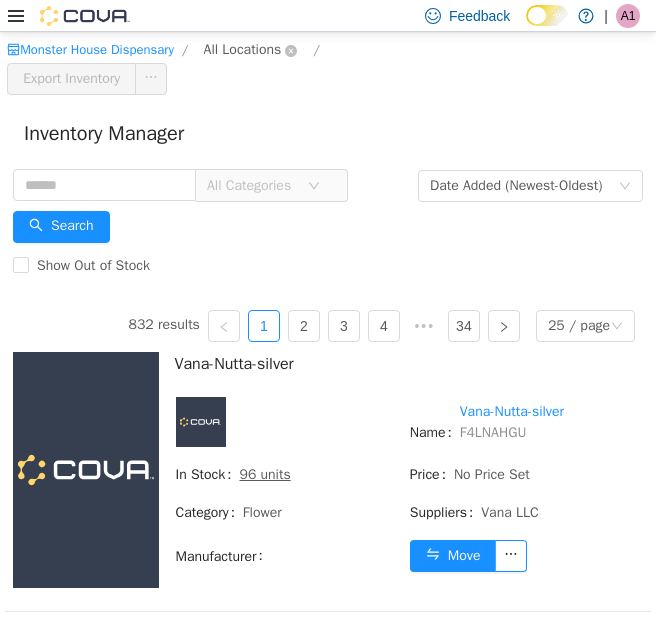 click on "All Locations" at bounding box center (243, 50) 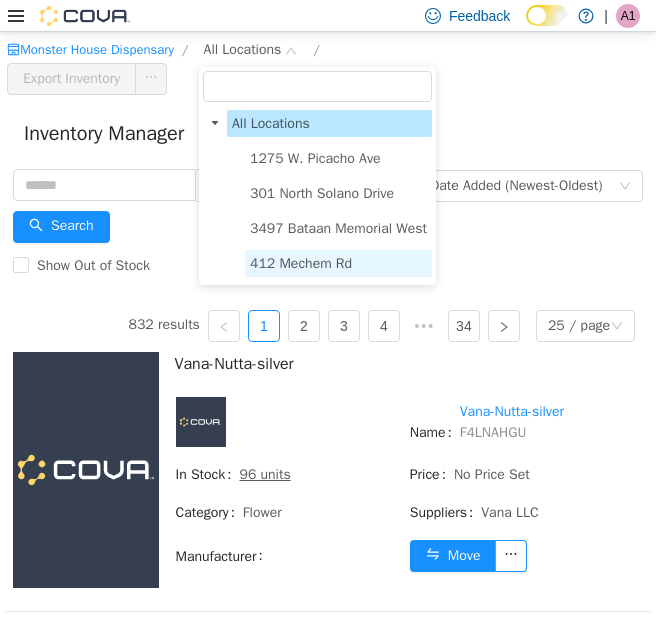 click on "412 Mechem Rd" at bounding box center (338, 263) 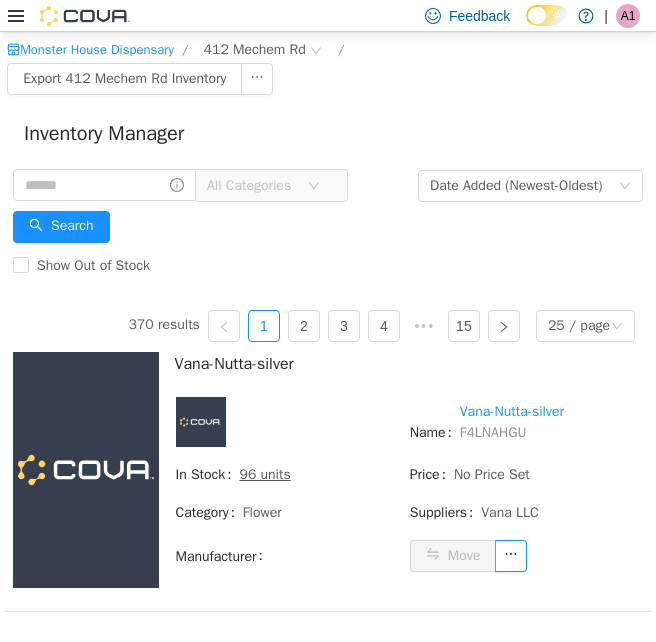 click on "All Categories" at bounding box center [252, 186] 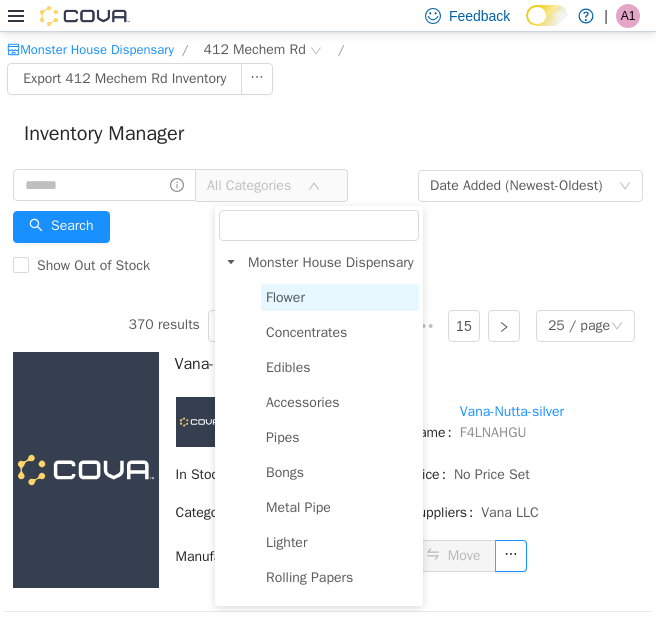 click on "Flower" at bounding box center (340, 297) 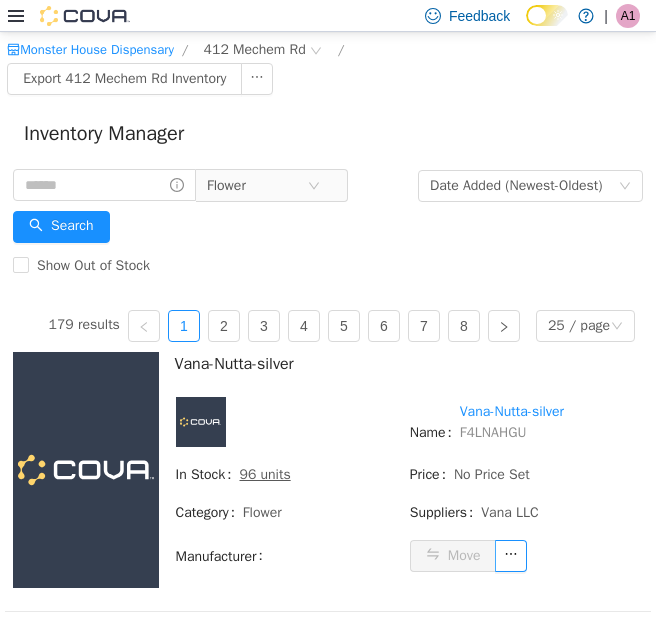 click on "Monster House Dispensary / [NUMBER] [STREET] / Export [NUMBER] [STREET] Inventory" at bounding box center (328, 67) 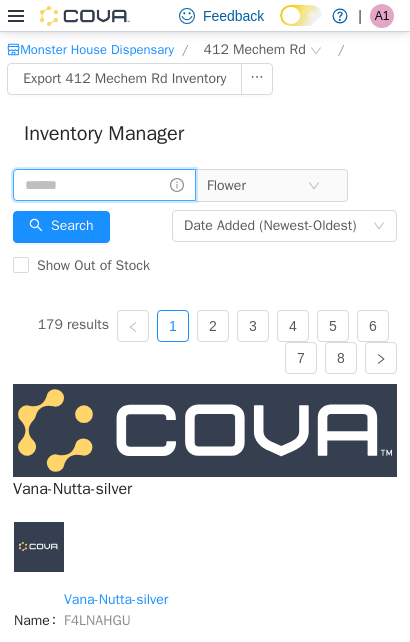 click at bounding box center (104, 185) 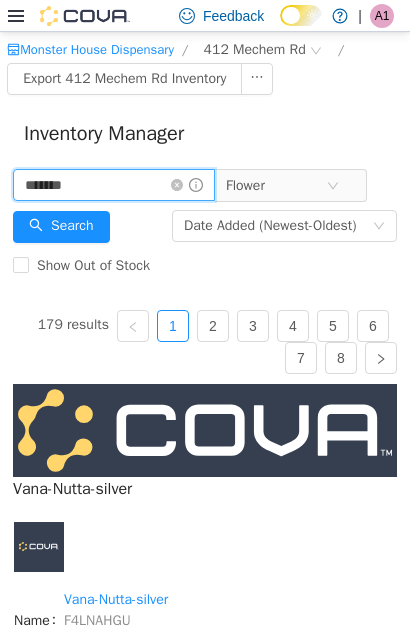 type on "*******" 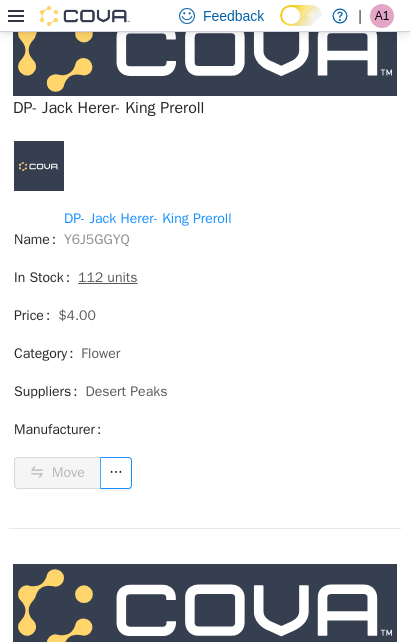 scroll, scrollTop: 1433, scrollLeft: 0, axis: vertical 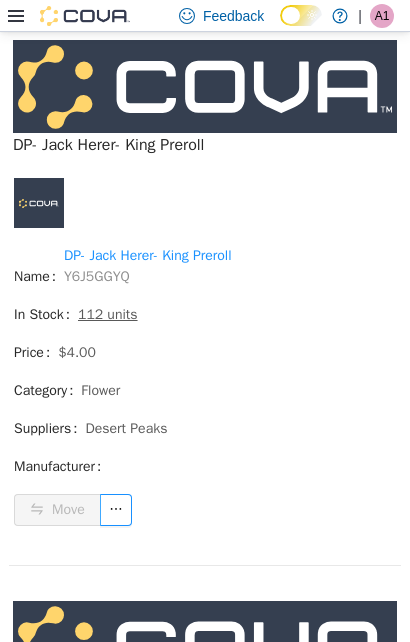 click on "Y6J5GGYQ" at bounding box center [97, 276] 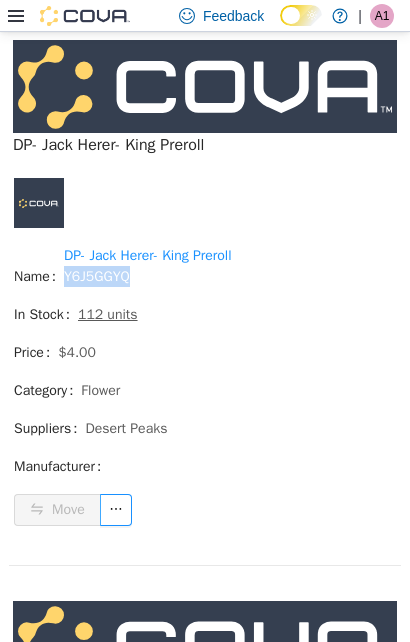 click on "Y6J5GGYQ" at bounding box center [97, 276] 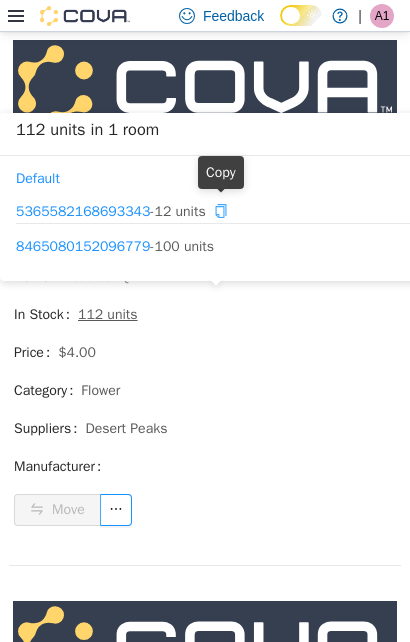 click 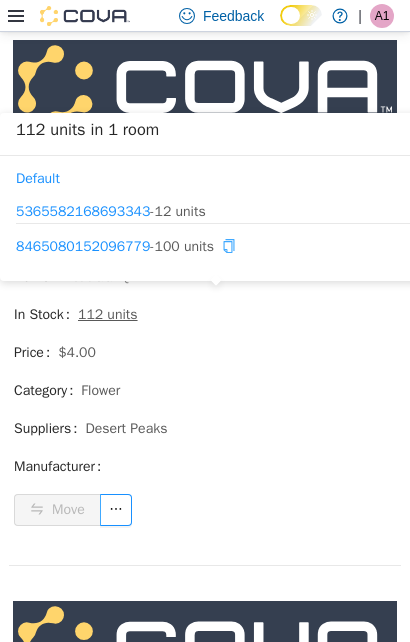 click 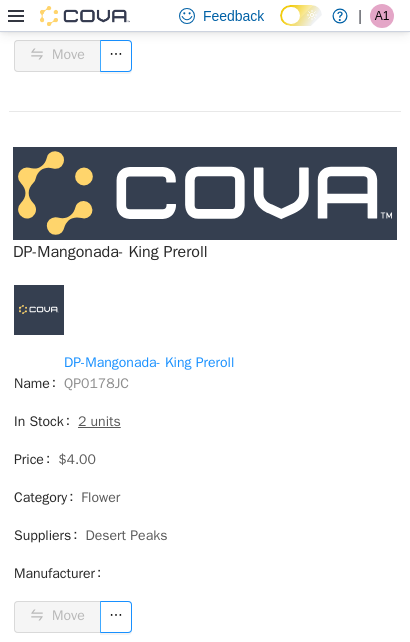 scroll, scrollTop: 767, scrollLeft: 0, axis: vertical 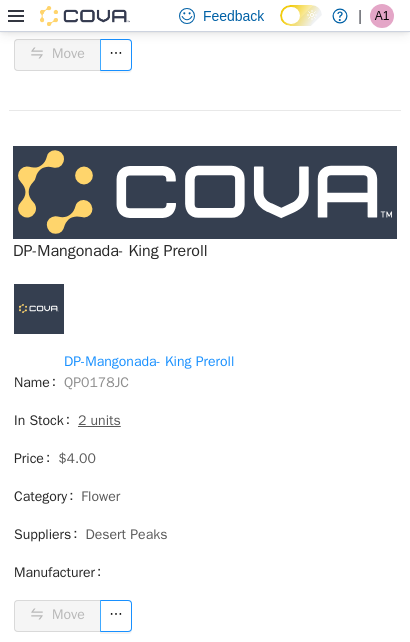 click on "QP0178JC" at bounding box center [96, 382] 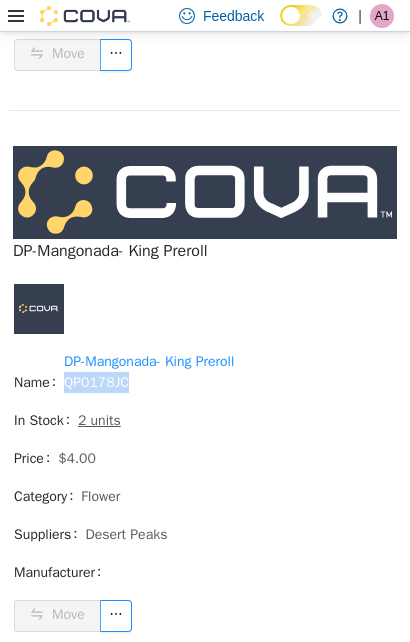 click on "QP0178JC" at bounding box center (96, 382) 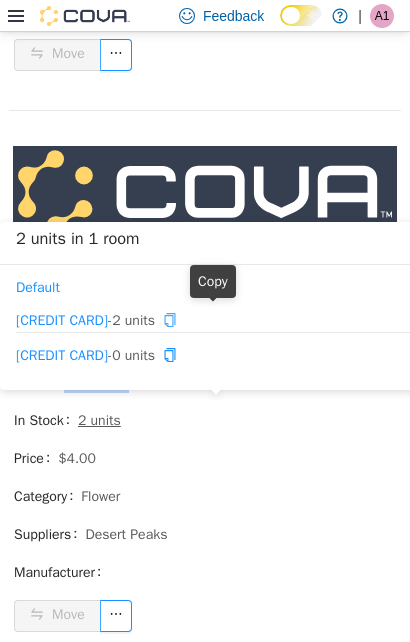 click 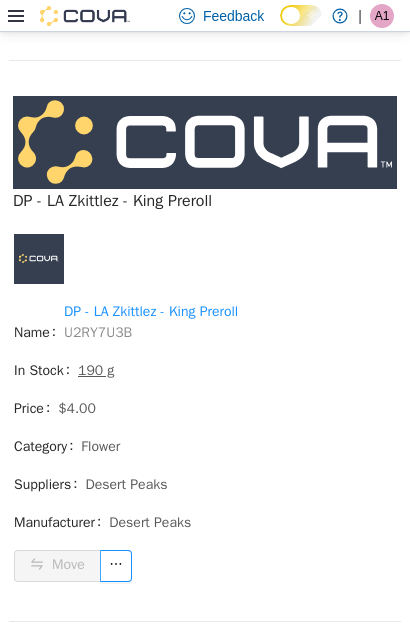 scroll, scrollTop: 2500, scrollLeft: 0, axis: vertical 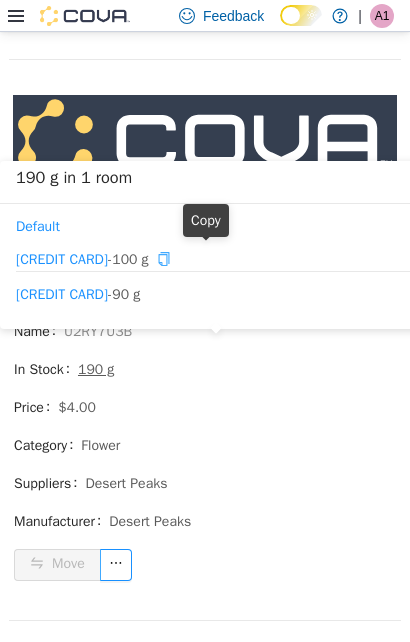 click 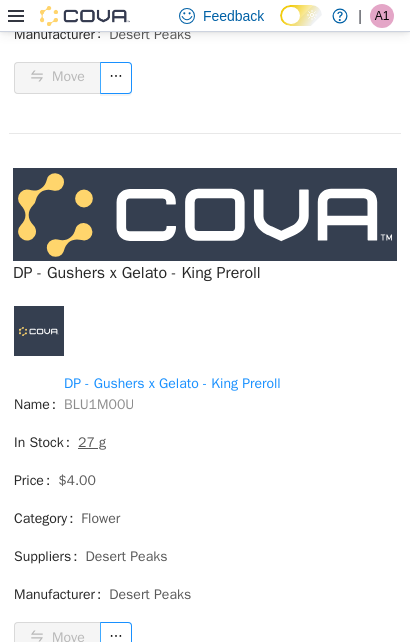 scroll, scrollTop: 3000, scrollLeft: 0, axis: vertical 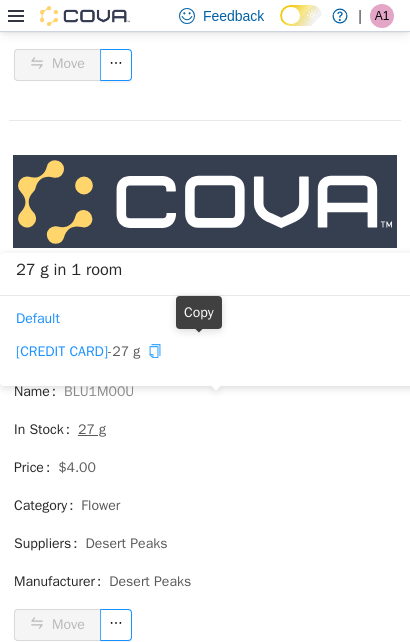drag, startPoint x: 198, startPoint y: 349, endPoint x: 108, endPoint y: 372, distance: 92.89241 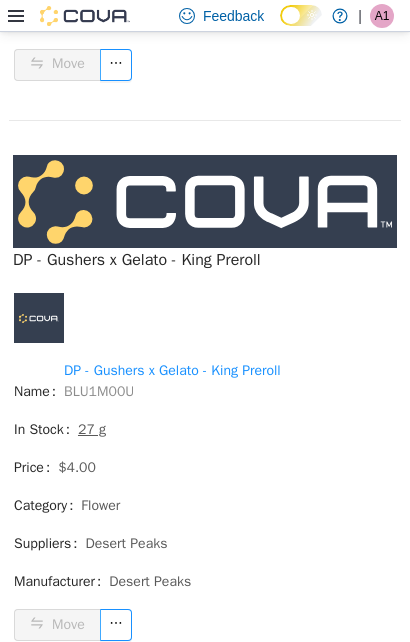 click on "BLU1M00U" at bounding box center [99, 391] 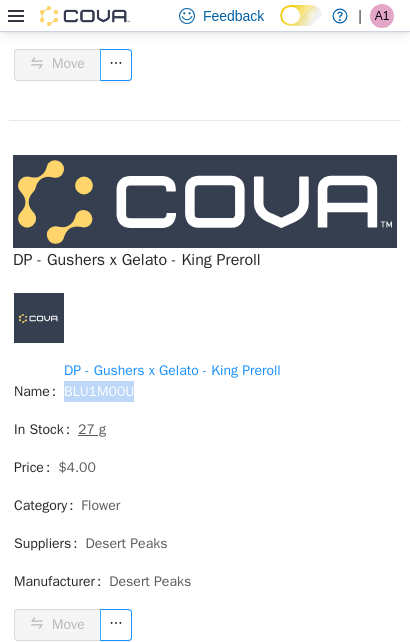 click on "BLU1M00U" at bounding box center [99, 391] 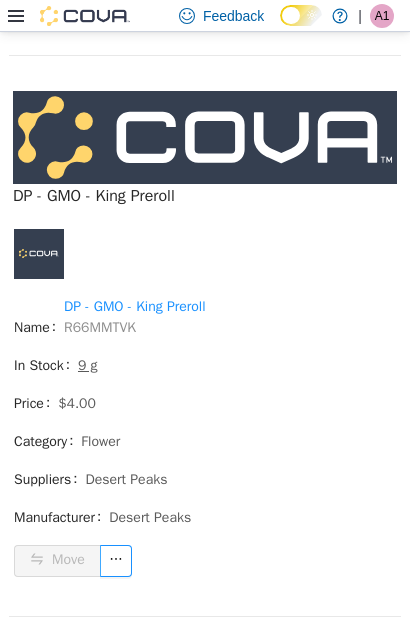 scroll, scrollTop: 3633, scrollLeft: 0, axis: vertical 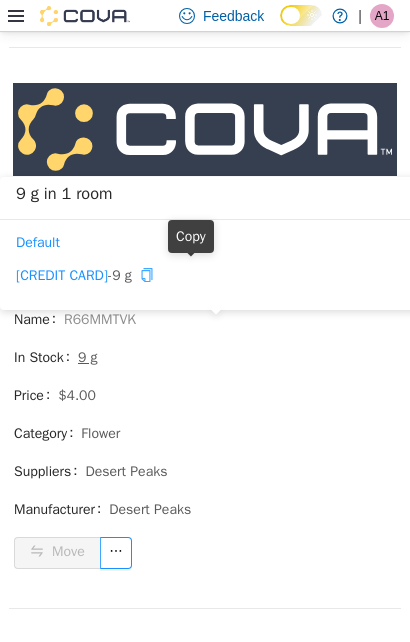 click 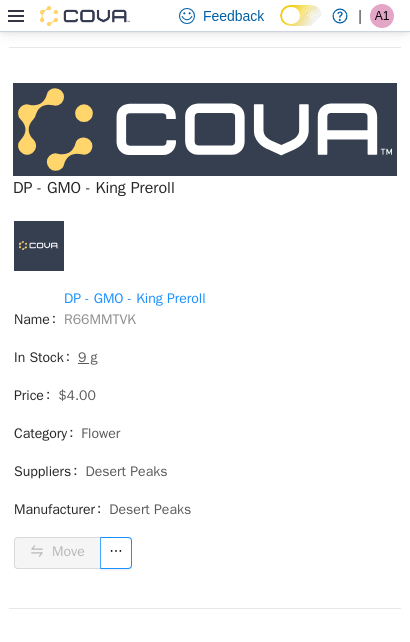 click on "R66MMTVK" at bounding box center (100, 319) 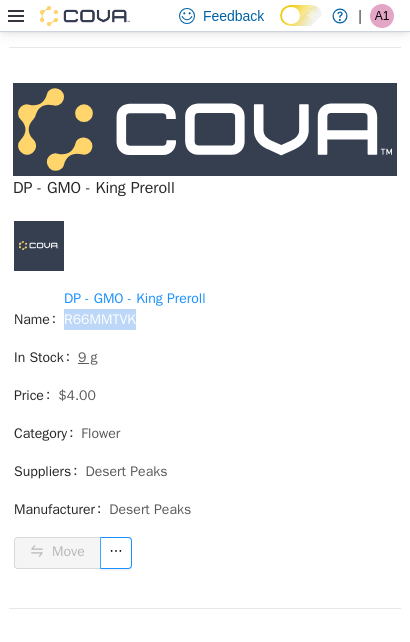 copy on "R66MMTVK" 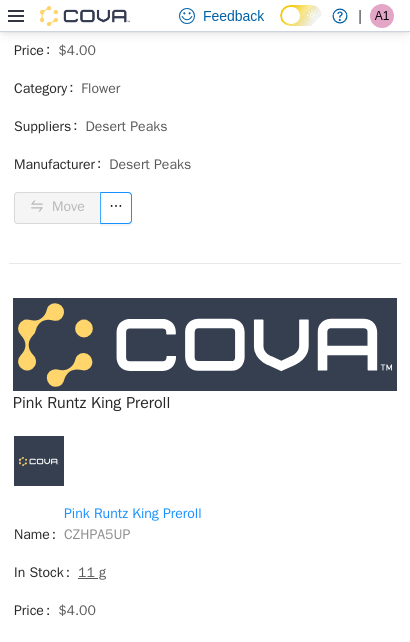 scroll, scrollTop: 4667, scrollLeft: 0, axis: vertical 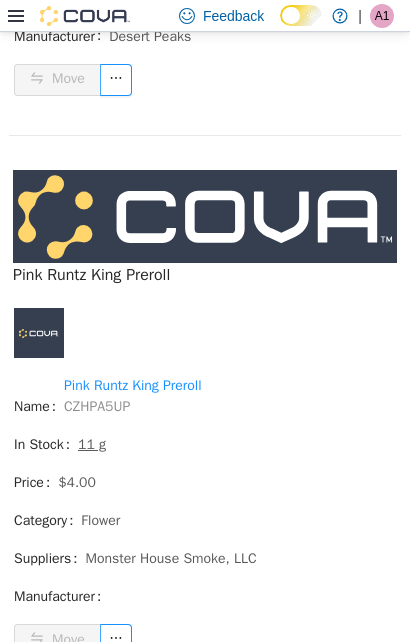 click on "CZHPA5UP" at bounding box center [97, 406] 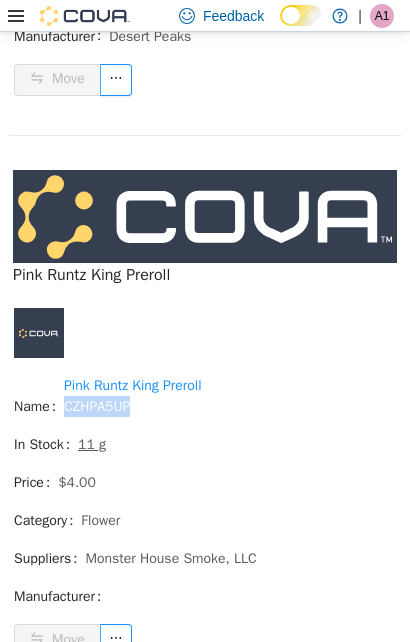 click on "CZHPA5UP" at bounding box center [97, 406] 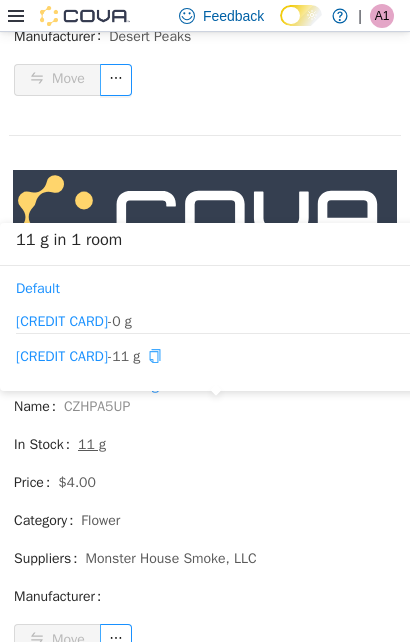 click 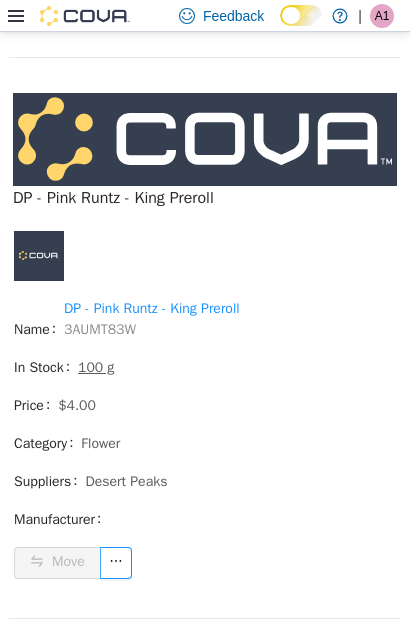 scroll, scrollTop: 5867, scrollLeft: 0, axis: vertical 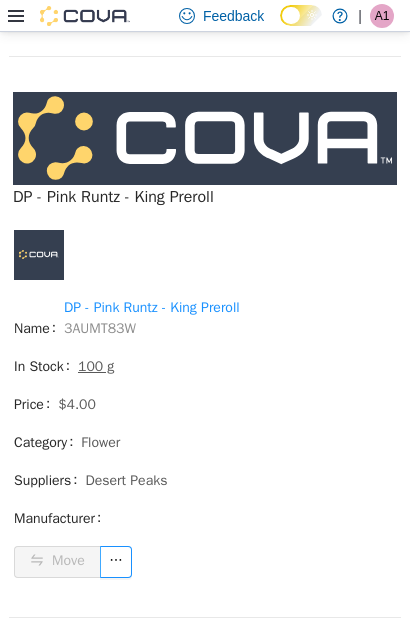 click on "3AUMT83W" at bounding box center [100, 328] 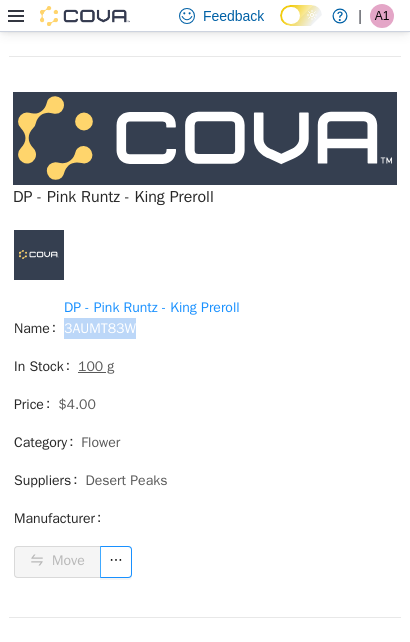 click on "3AUMT83W" at bounding box center (100, 328) 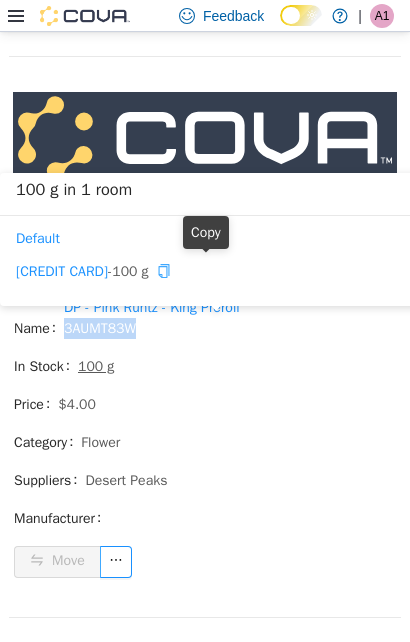 click at bounding box center [164, 271] 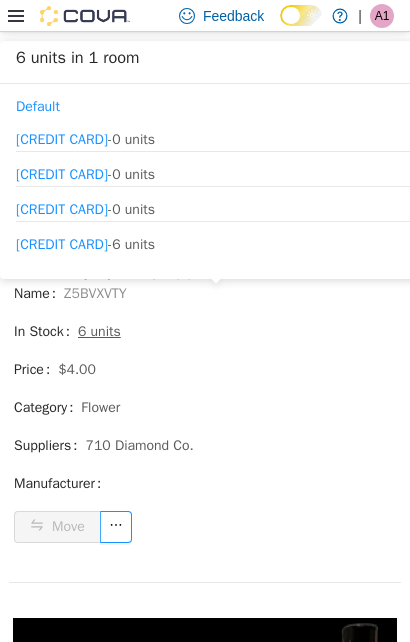 scroll, scrollTop: 8200, scrollLeft: 0, axis: vertical 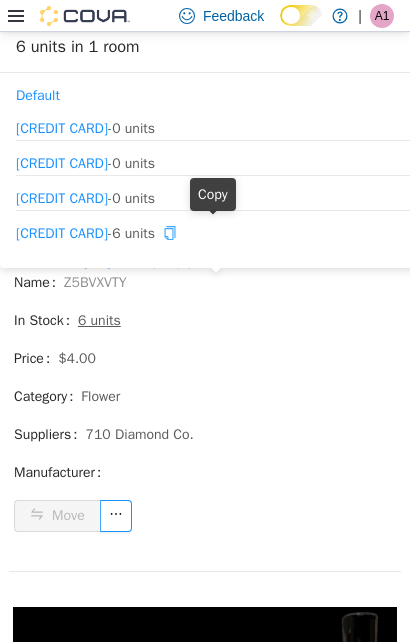 click 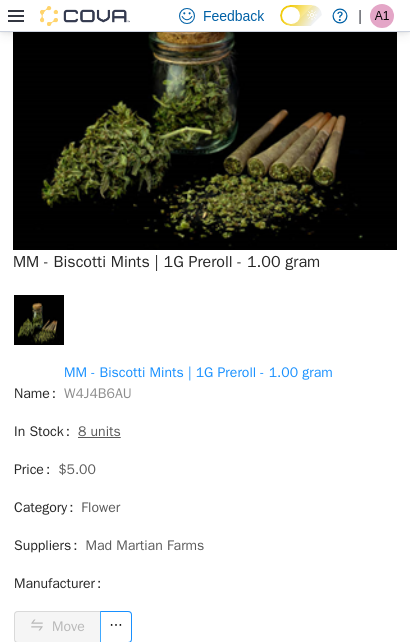 scroll, scrollTop: 15519, scrollLeft: 0, axis: vertical 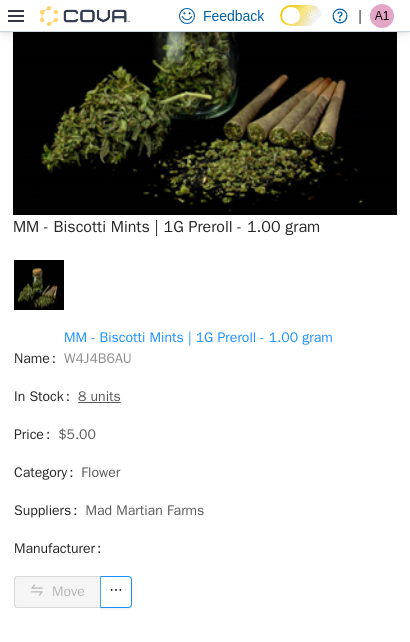 click on "2" at bounding box center [301, 713] 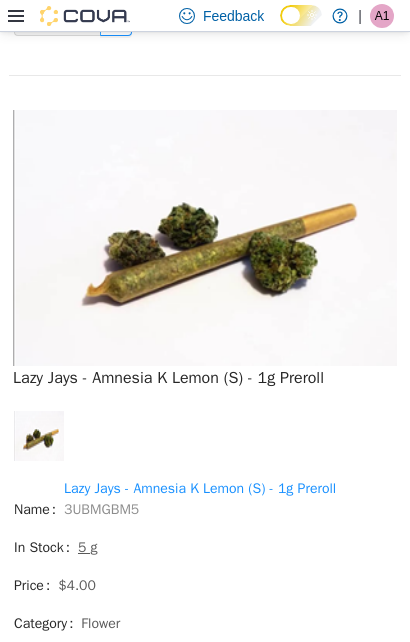scroll, scrollTop: 13828, scrollLeft: 0, axis: vertical 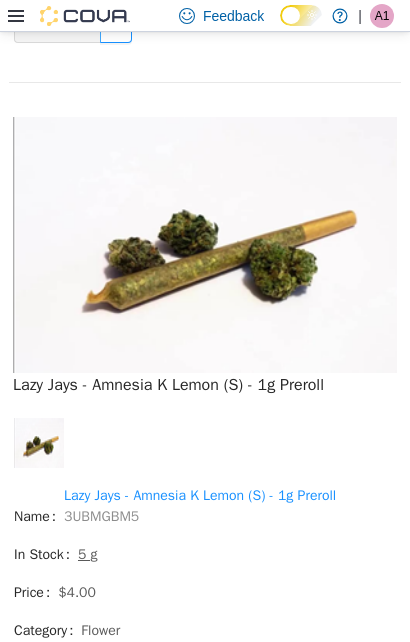 click on "3UBMGBM5" at bounding box center [101, 516] 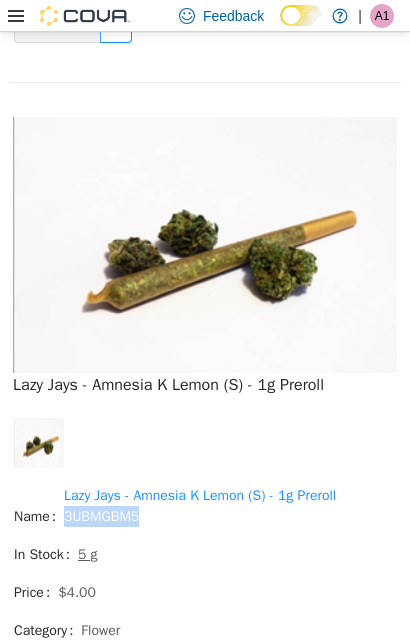 click on "3UBMGBM5" at bounding box center [101, 516] 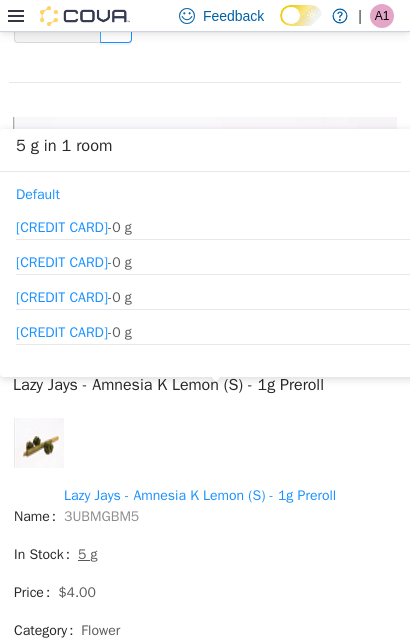 scroll, scrollTop: 60, scrollLeft: 0, axis: vertical 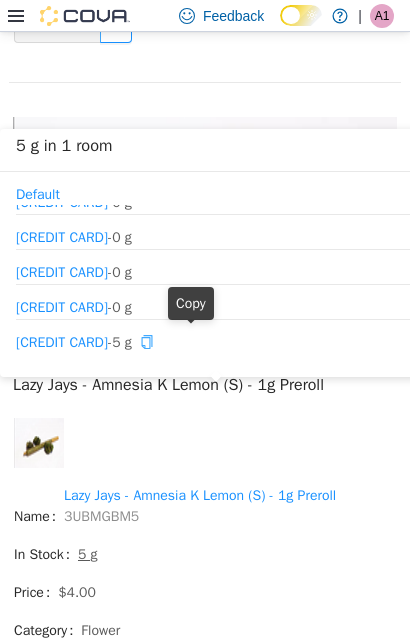 click 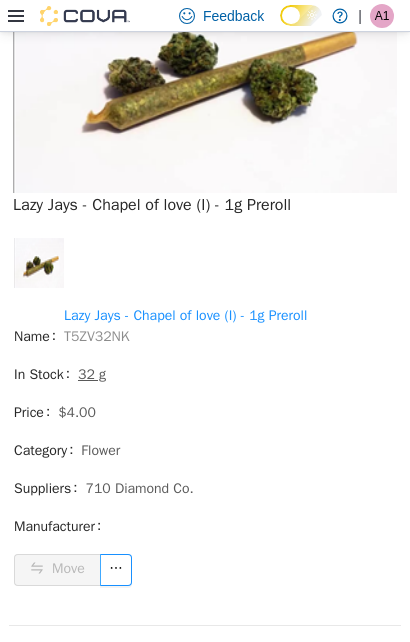 scroll, scrollTop: 13161, scrollLeft: 0, axis: vertical 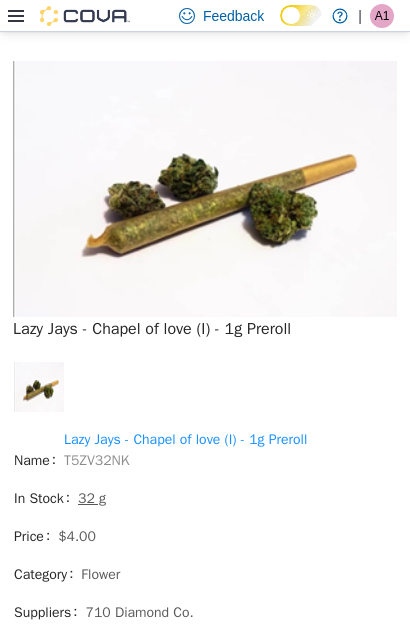 click on "32 g" at bounding box center [92, 498] 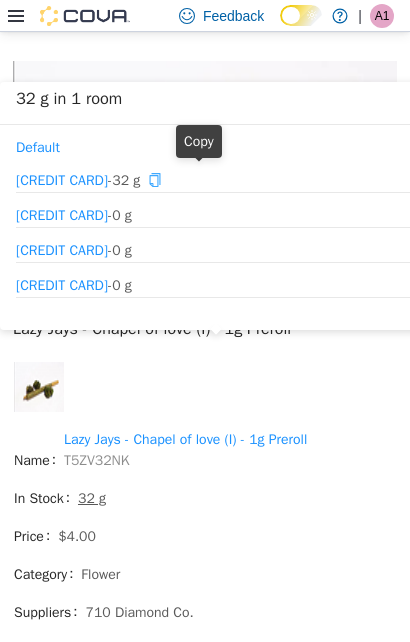 click 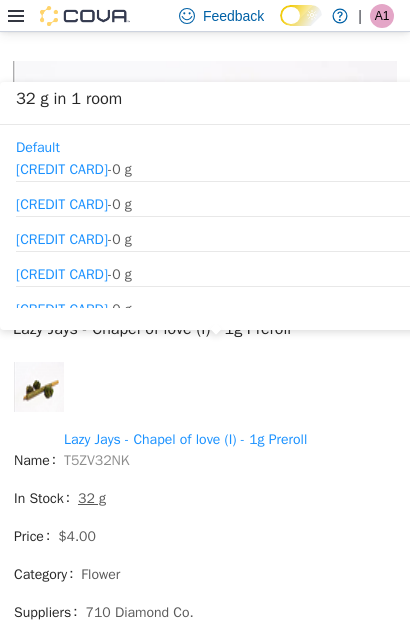 scroll, scrollTop: 95, scrollLeft: 0, axis: vertical 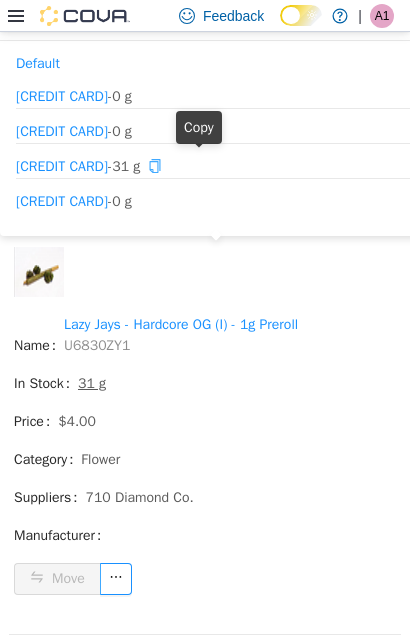 click 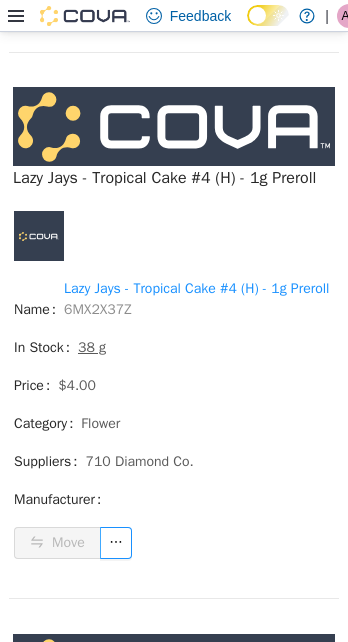 scroll, scrollTop: 1588, scrollLeft: 0, axis: vertical 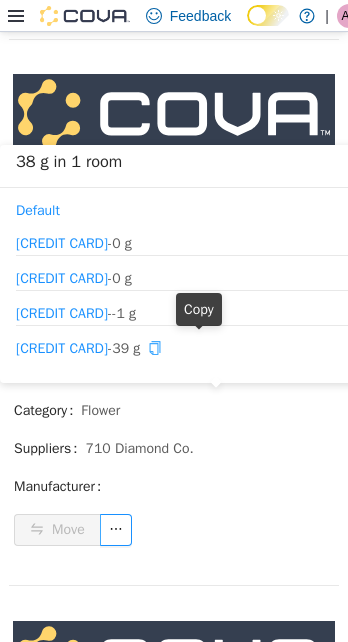 click 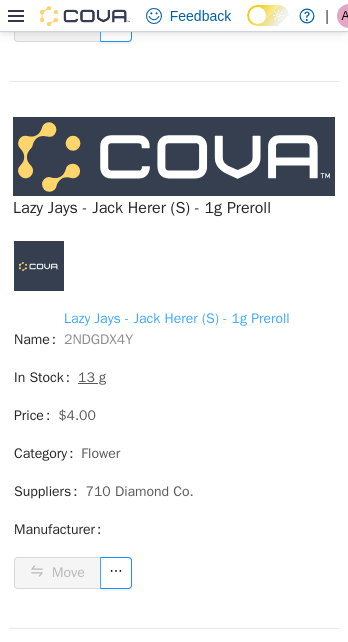 scroll, scrollTop: 2122, scrollLeft: 0, axis: vertical 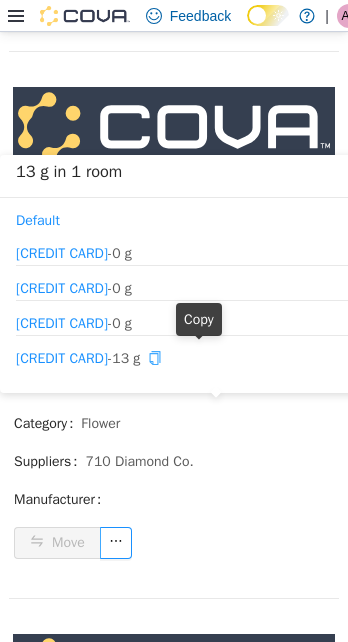 click 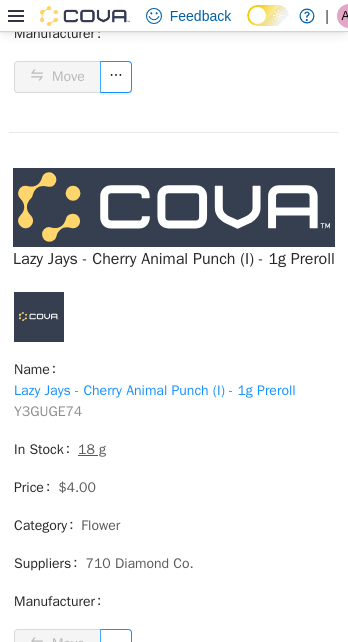 scroll, scrollTop: 2622, scrollLeft: 0, axis: vertical 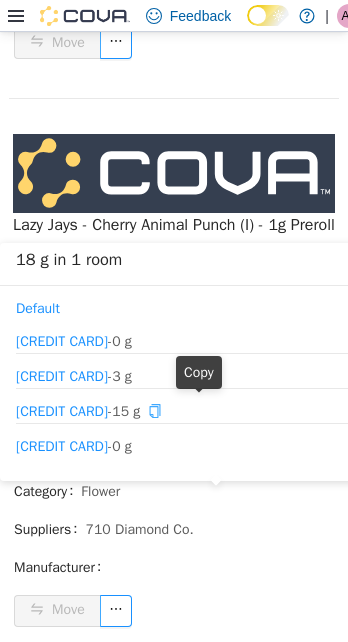 click 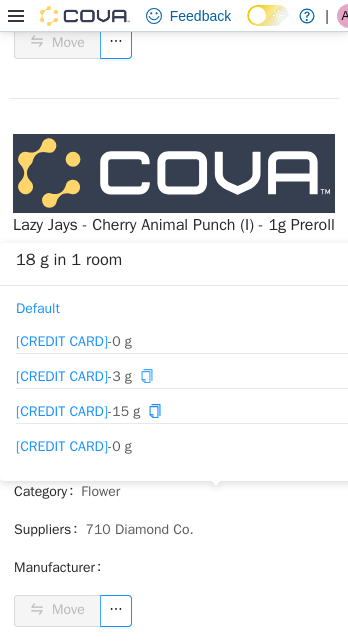 click 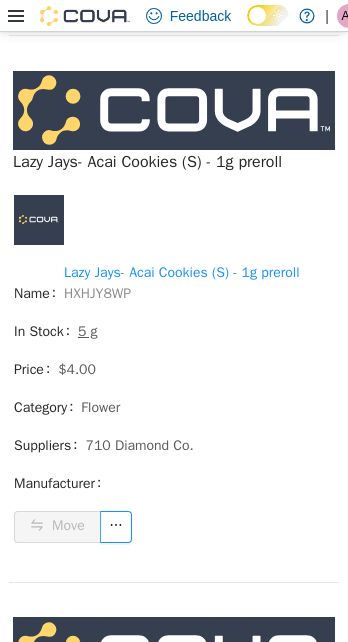 scroll, scrollTop: 3255, scrollLeft: 0, axis: vertical 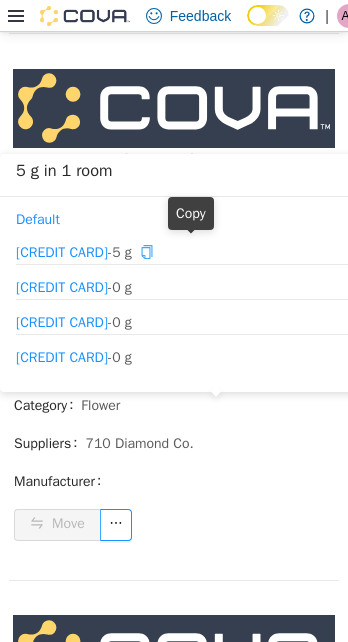 click 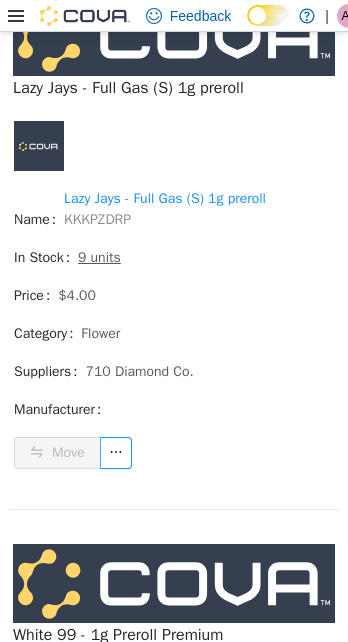 scroll, scrollTop: 3888, scrollLeft: 0, axis: vertical 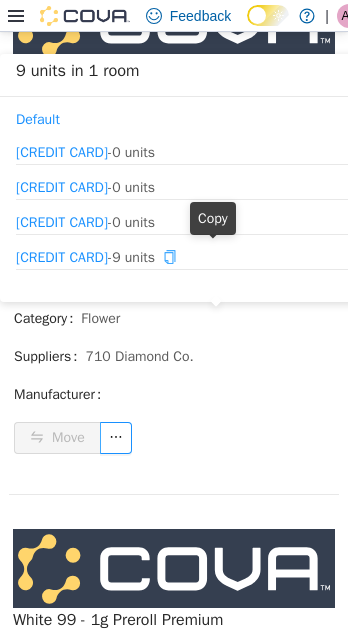 click 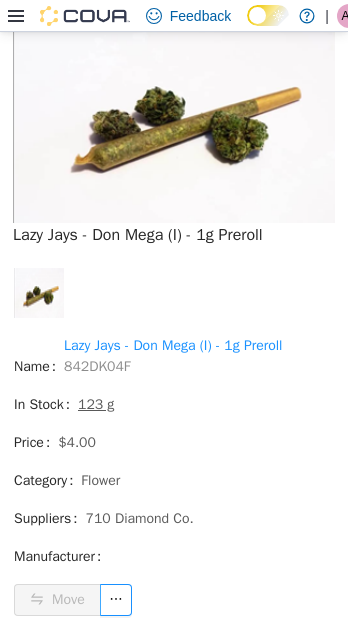 scroll, scrollTop: 8655, scrollLeft: 0, axis: vertical 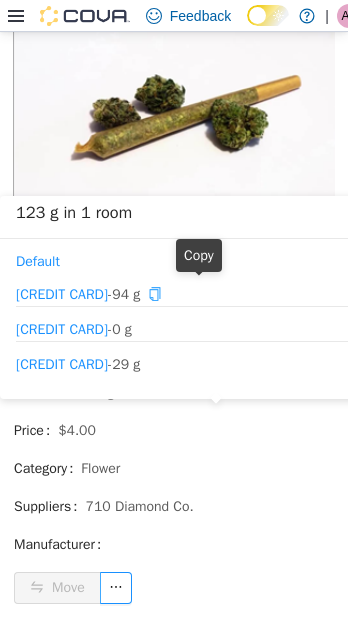 click 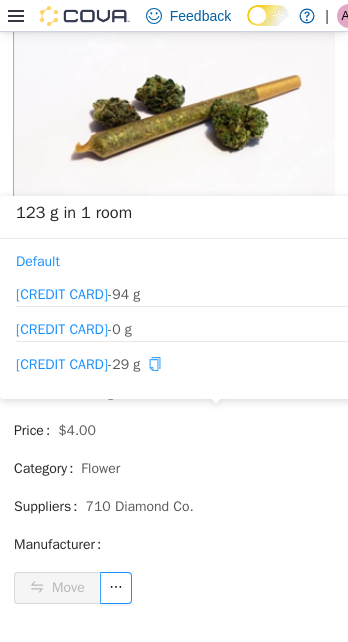 click 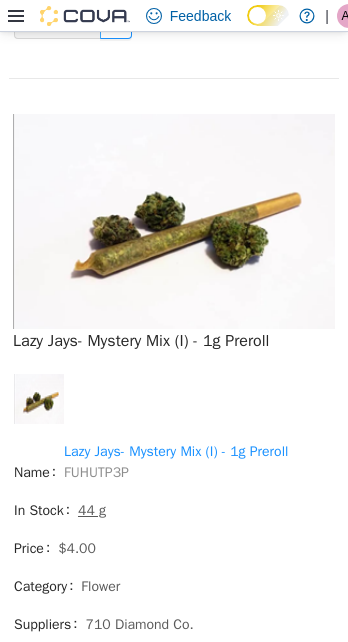 scroll, scrollTop: 9222, scrollLeft: 0, axis: vertical 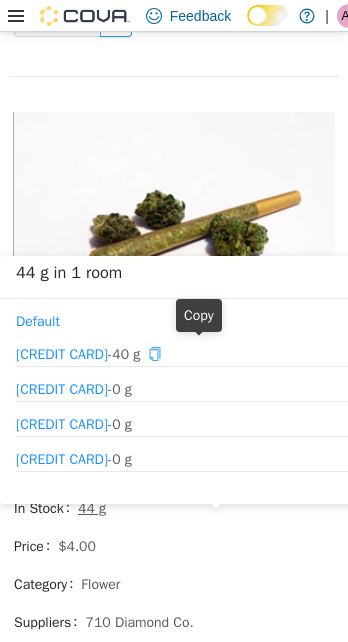 click 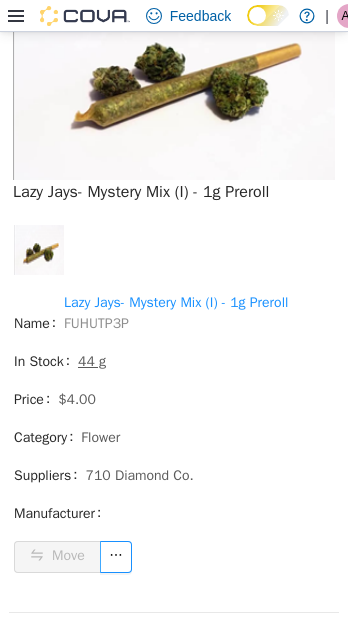 scroll, scrollTop: 9388, scrollLeft: 0, axis: vertical 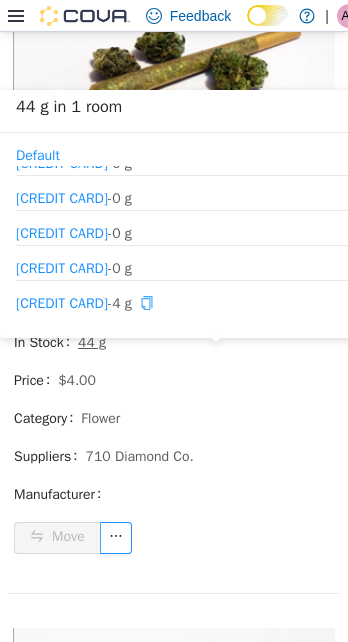 click at bounding box center (147, 303) 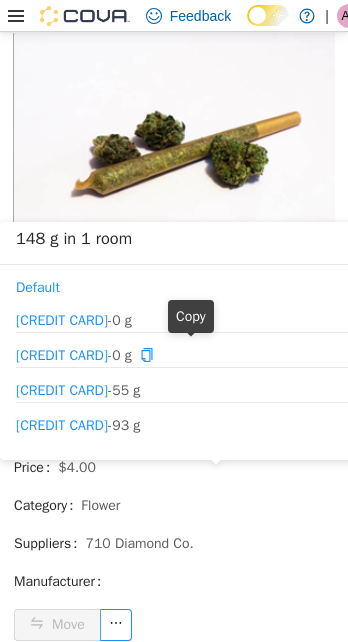scroll, scrollTop: 9988, scrollLeft: 0, axis: vertical 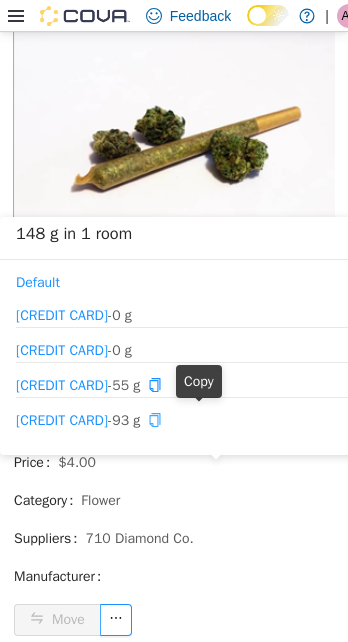 click 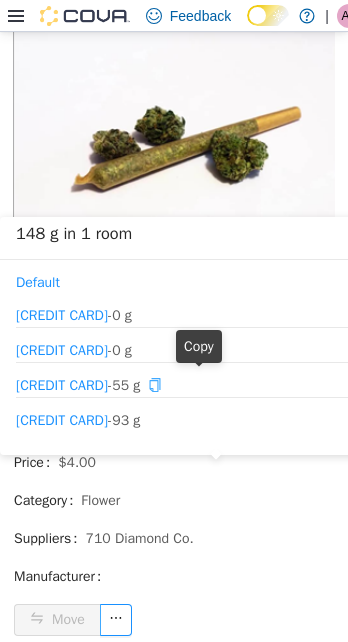 click 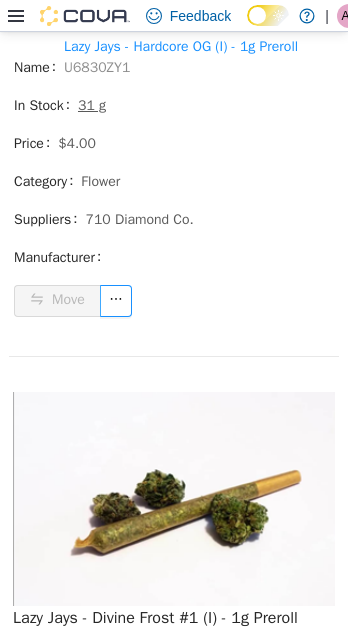 scroll, scrollTop: 11722, scrollLeft: 0, axis: vertical 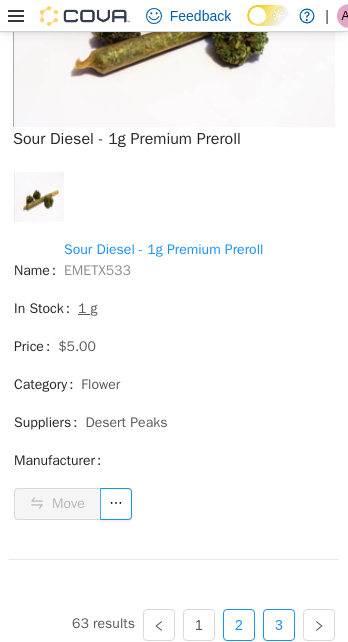 click on "3" at bounding box center (279, 625) 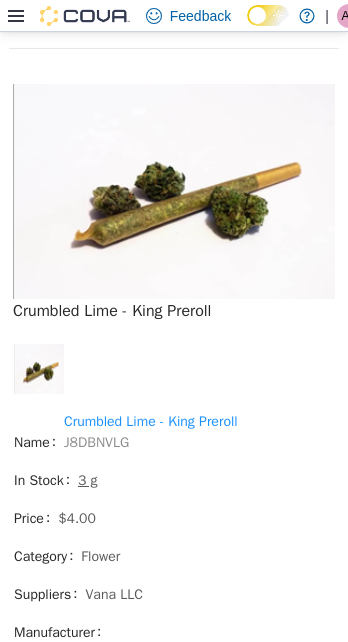 scroll, scrollTop: 7309, scrollLeft: 0, axis: vertical 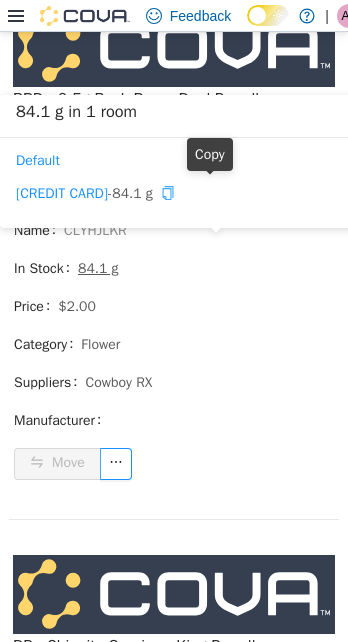 click 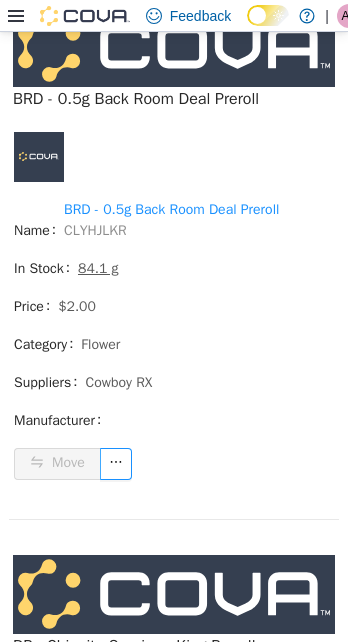 click on "CLYHJLKR" at bounding box center (95, 230) 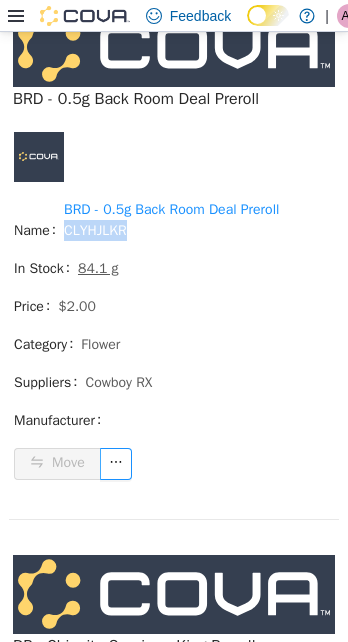 click on "CLYHJLKR" at bounding box center (95, 230) 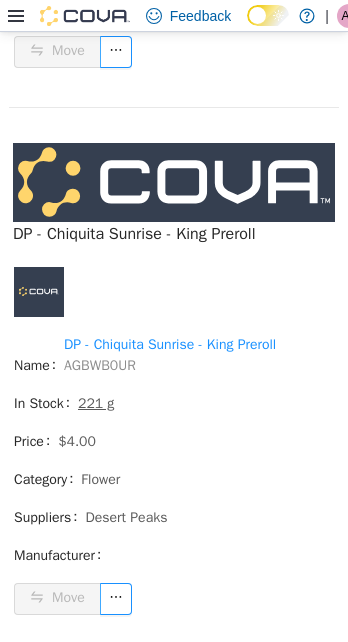 scroll, scrollTop: 2067, scrollLeft: 0, axis: vertical 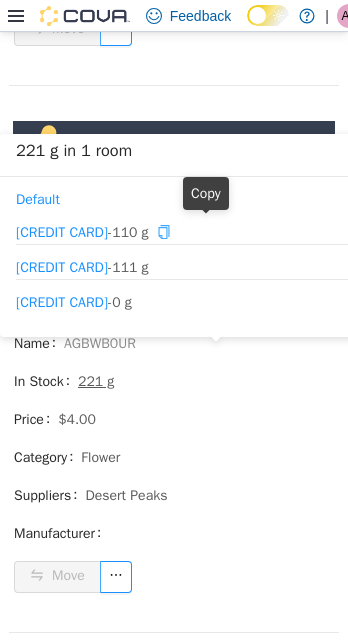 click 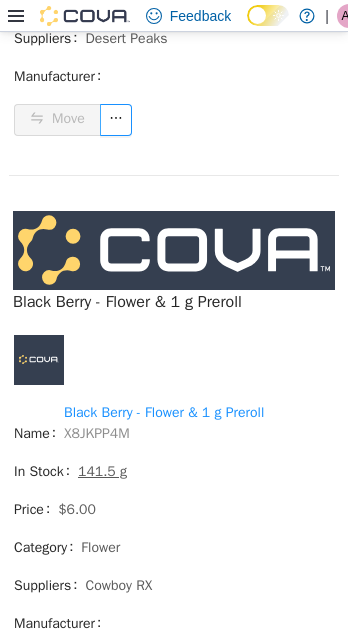 scroll, scrollTop: 4167, scrollLeft: 0, axis: vertical 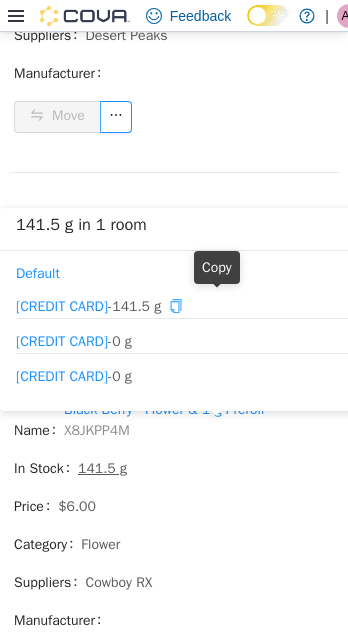 click 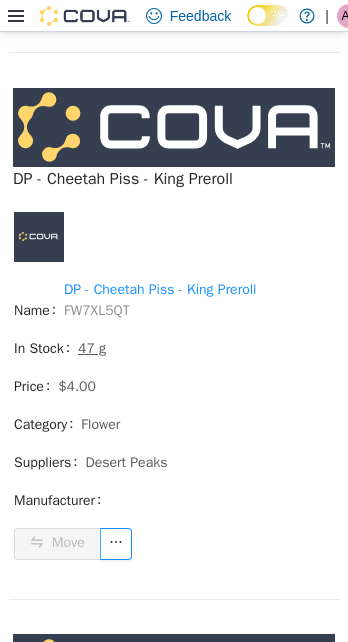 scroll, scrollTop: 4833, scrollLeft: 0, axis: vertical 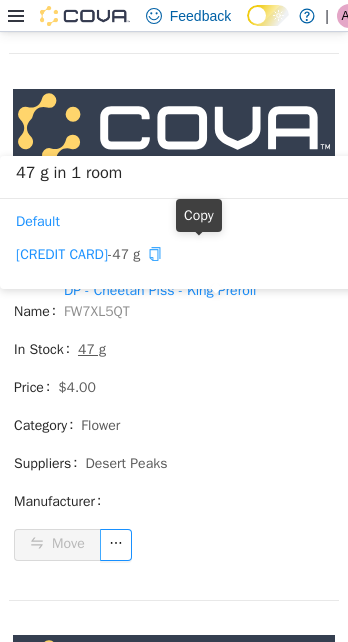 click 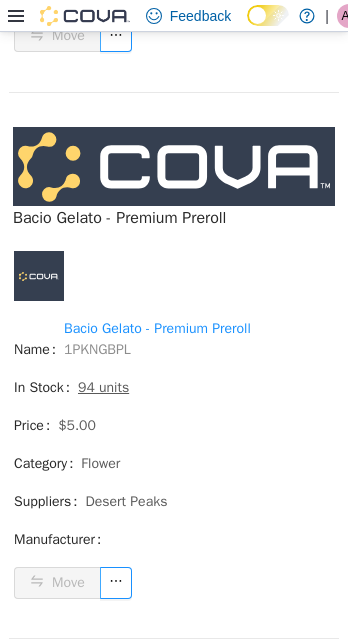 scroll, scrollTop: 3167, scrollLeft: 0, axis: vertical 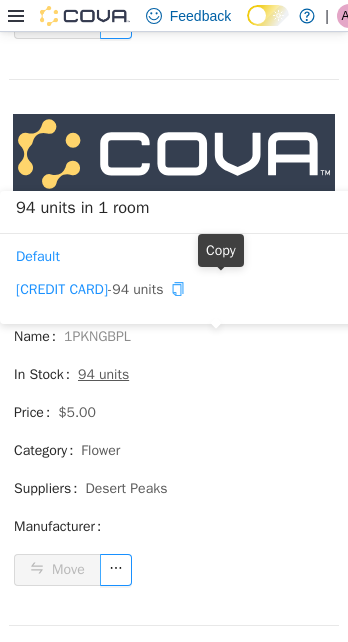 click 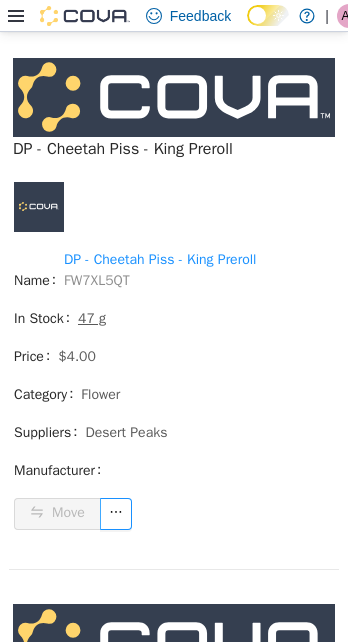 scroll, scrollTop: 4800, scrollLeft: 0, axis: vertical 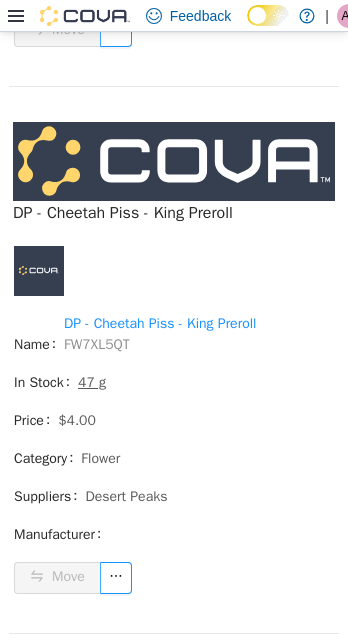 click on "FW7XL5QT" at bounding box center (97, 344) 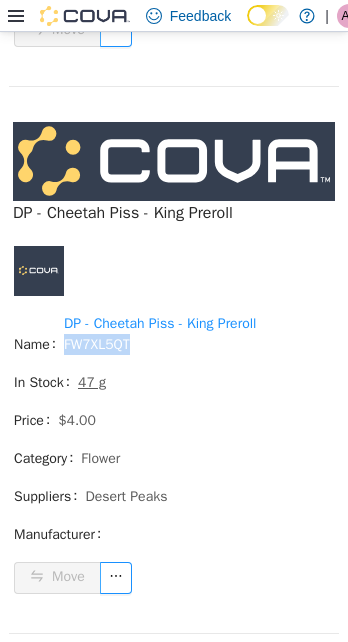 click on "FW7XL5QT" at bounding box center [97, 344] 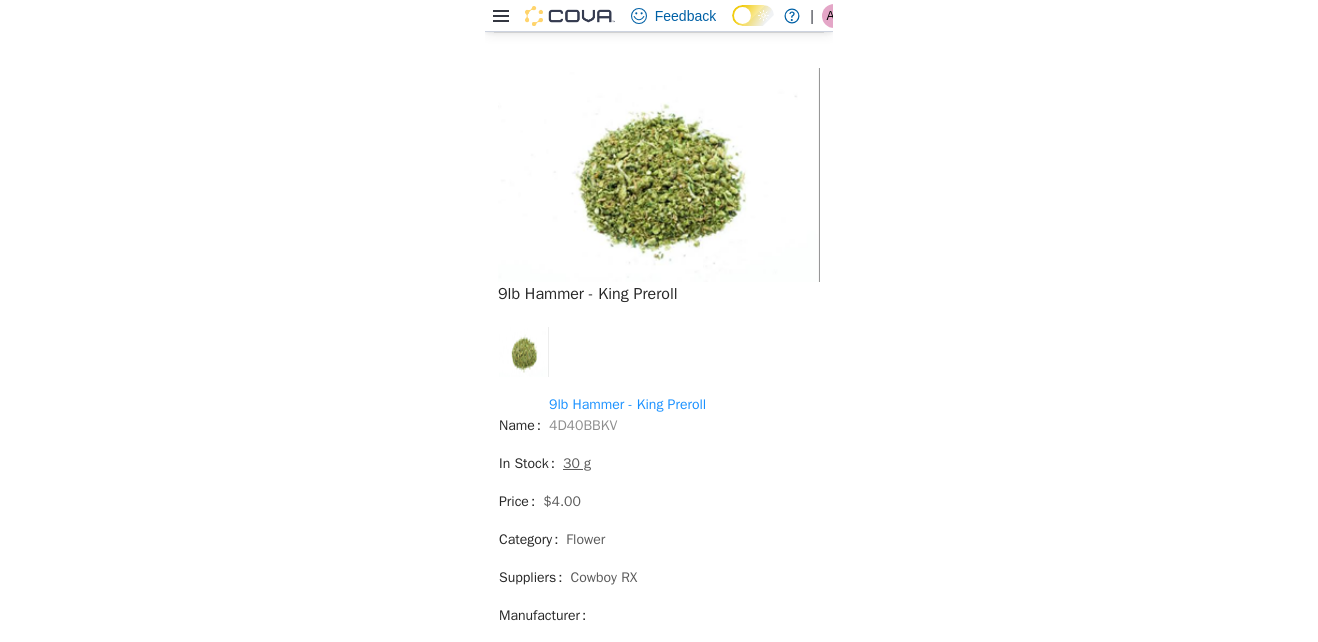 scroll, scrollTop: 6642, scrollLeft: 0, axis: vertical 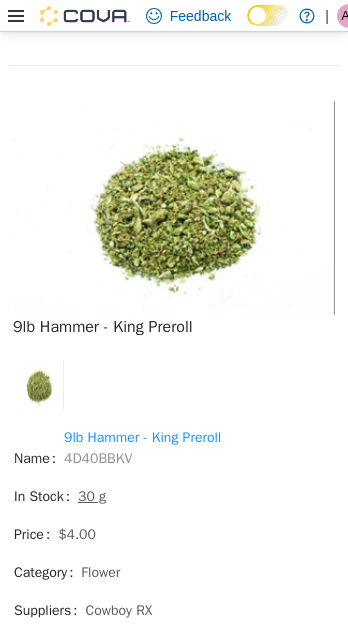 click on "4D40BBKV" at bounding box center [98, 458] 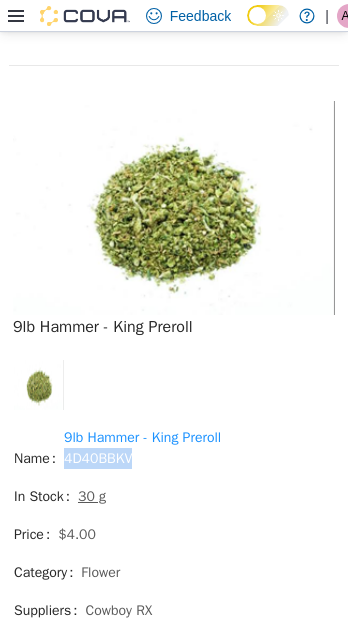 click on "4D40BBKV" at bounding box center (98, 458) 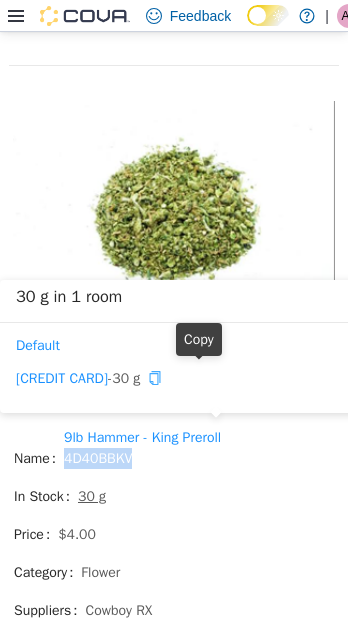 click 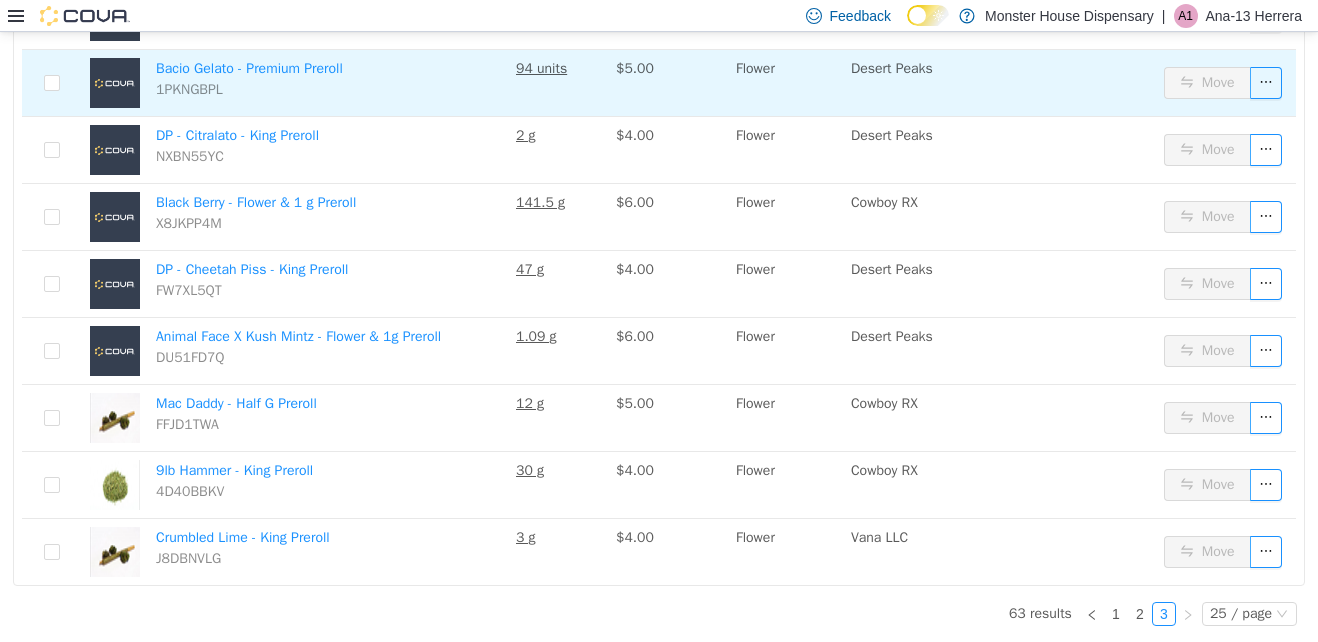 scroll, scrollTop: 603, scrollLeft: 0, axis: vertical 